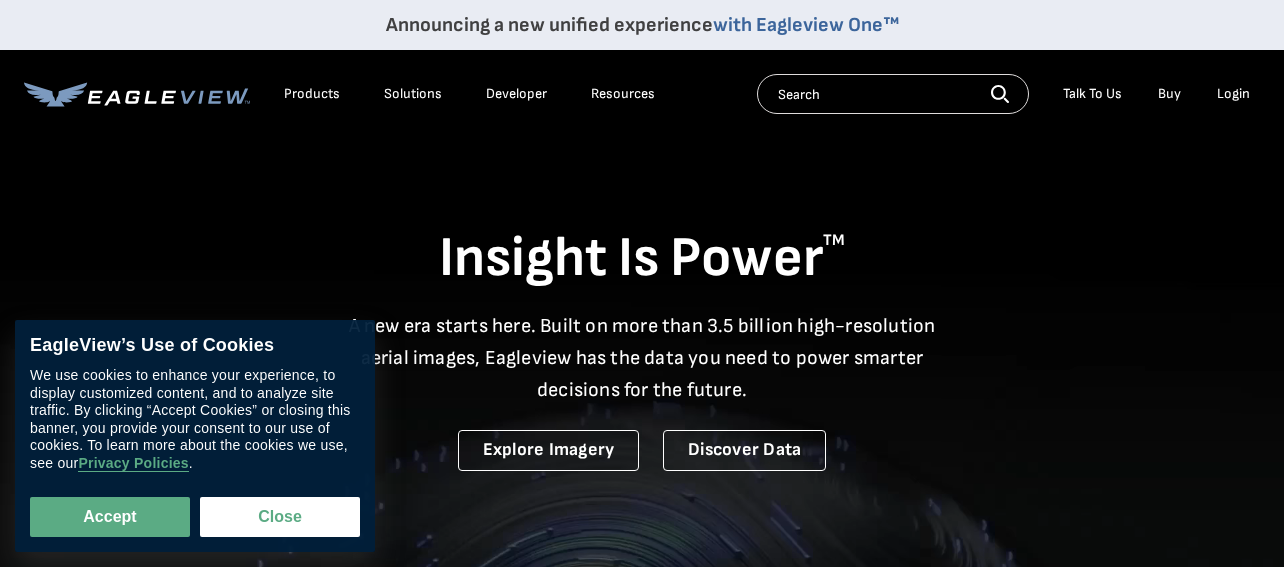 scroll, scrollTop: 0, scrollLeft: 0, axis: both 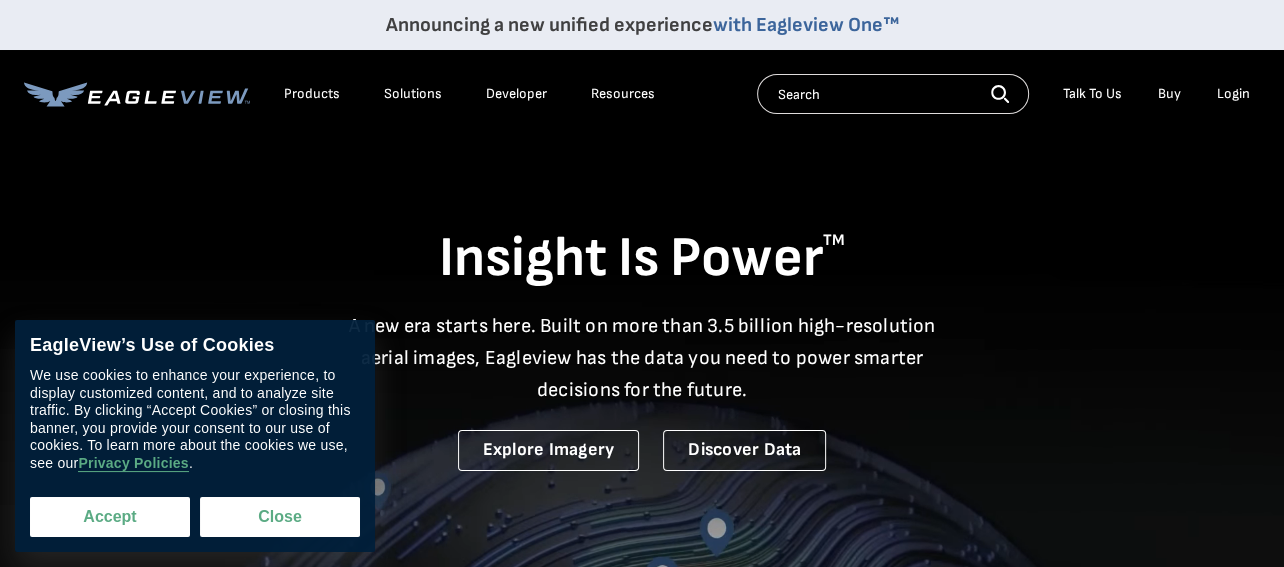 click on "Accept" at bounding box center (110, 517) 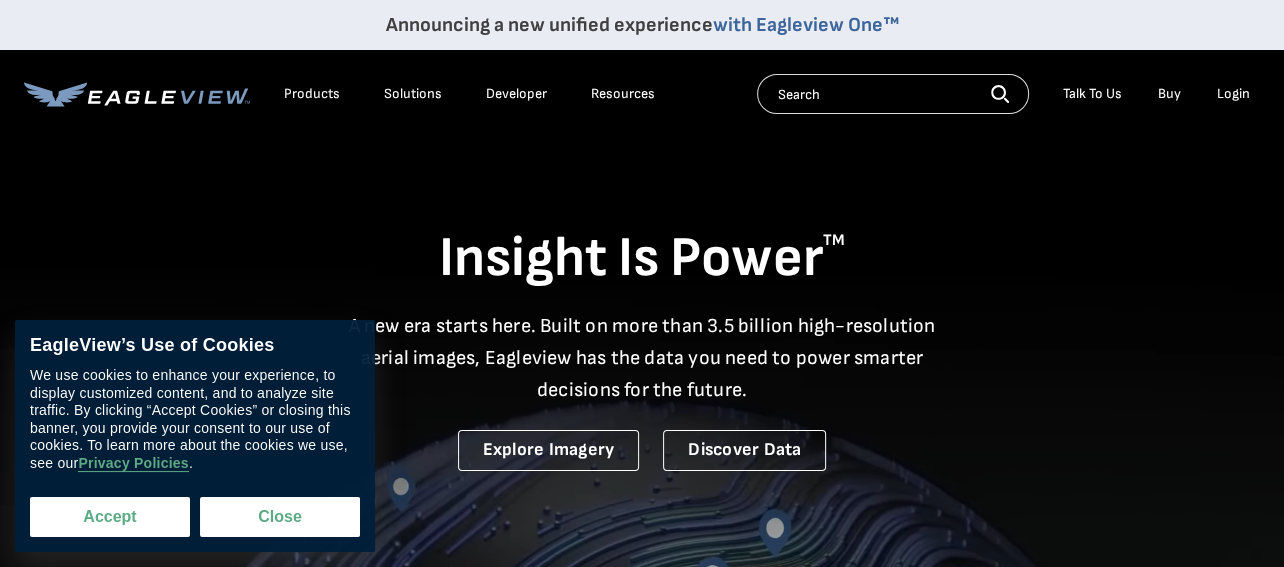 checkbox on "true" 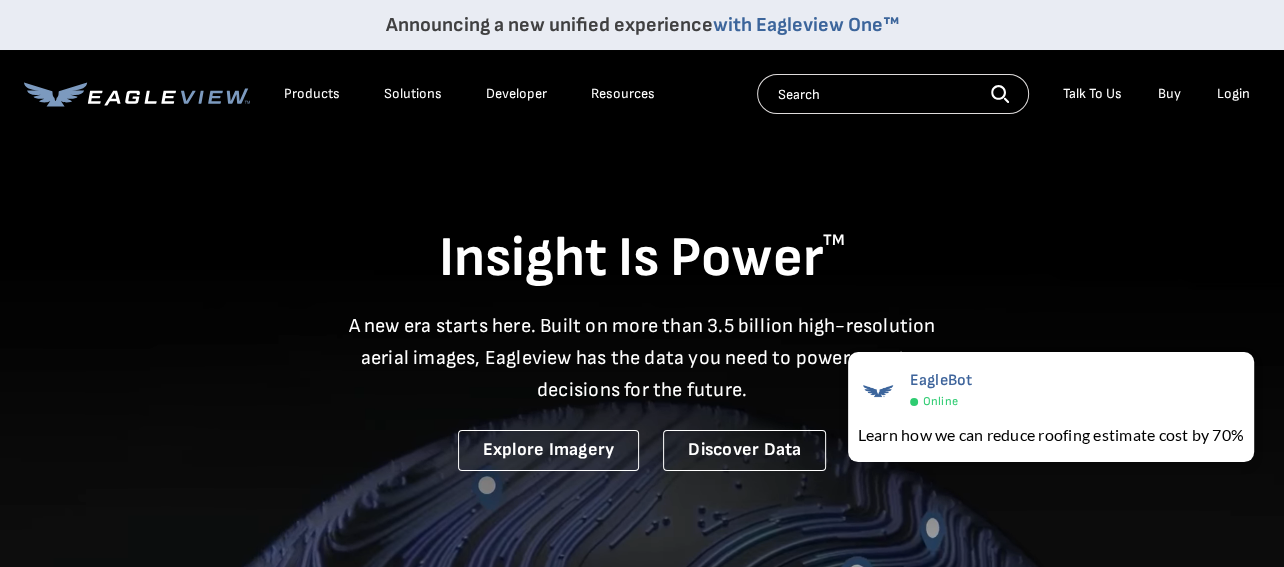 click on "Login" at bounding box center [1233, 94] 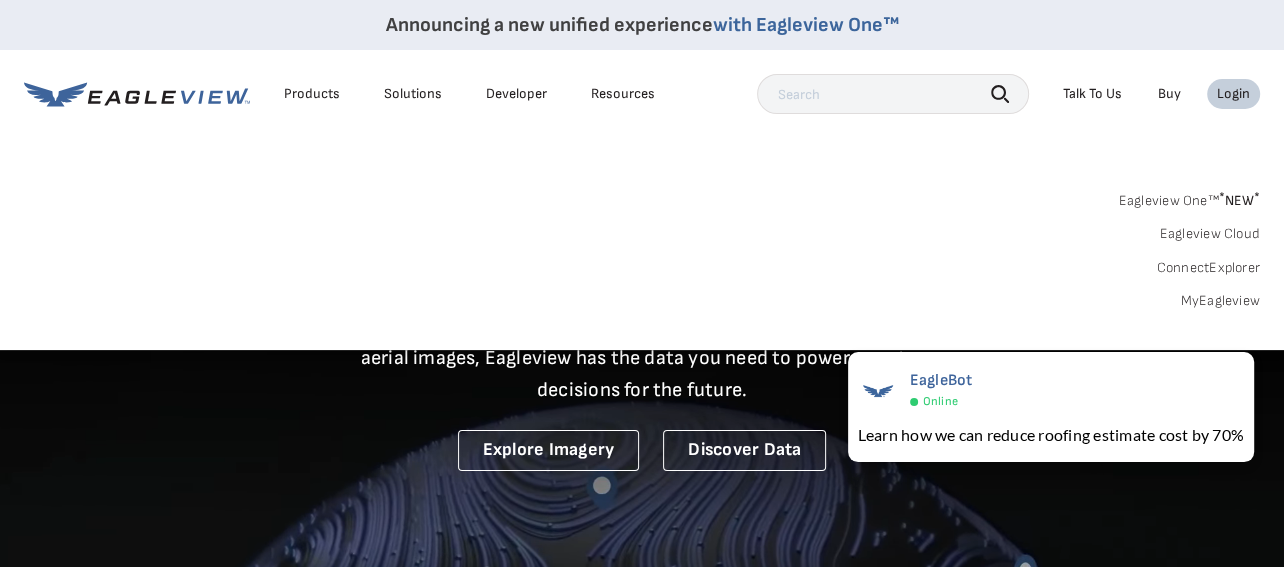 click at bounding box center [893, 94] 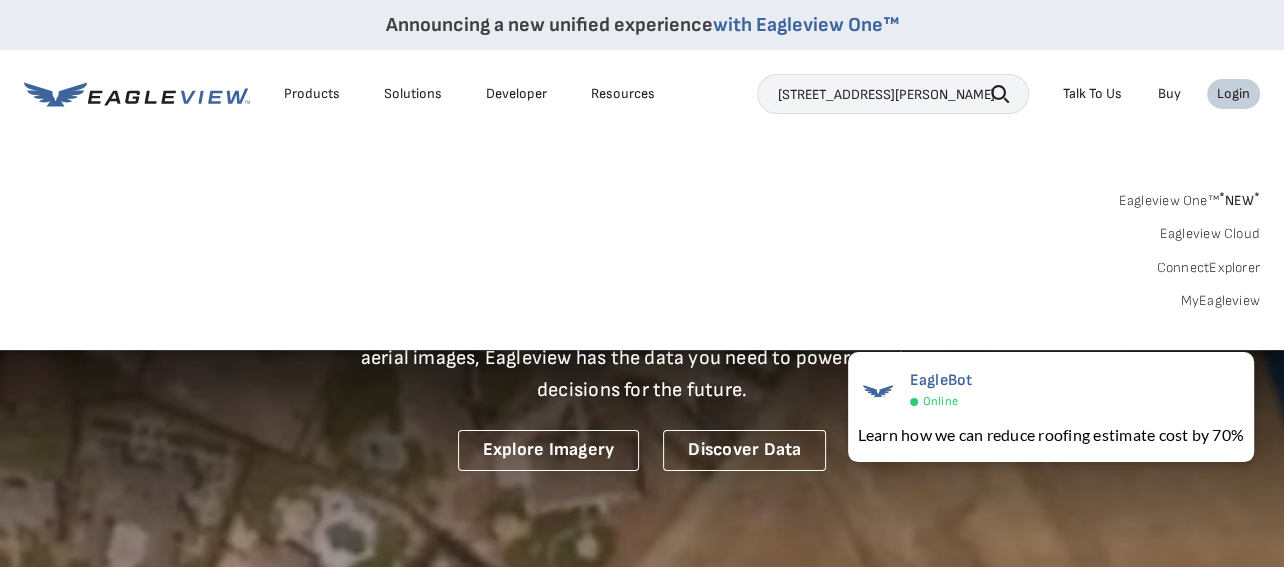 type on "4821 martin rd,capac ,mi" 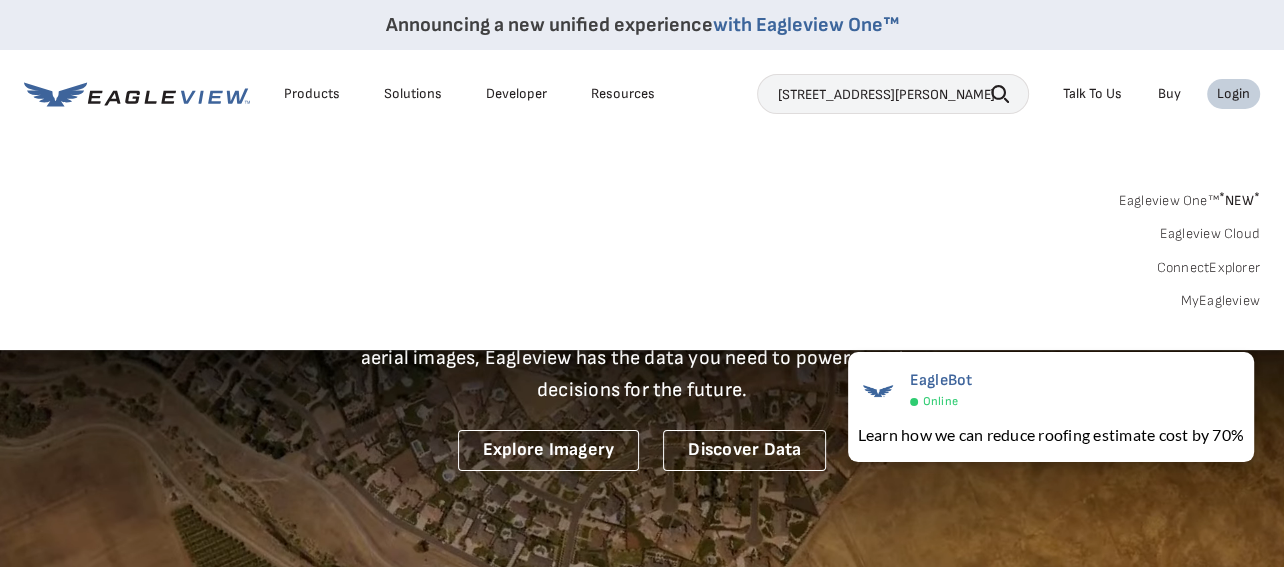 click 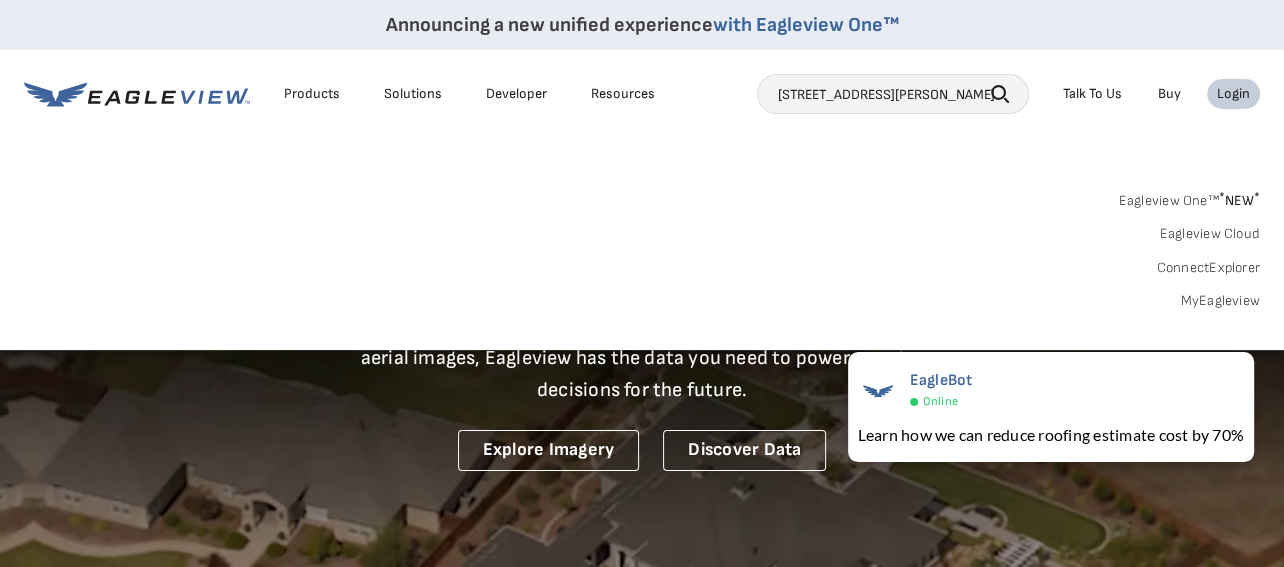 click 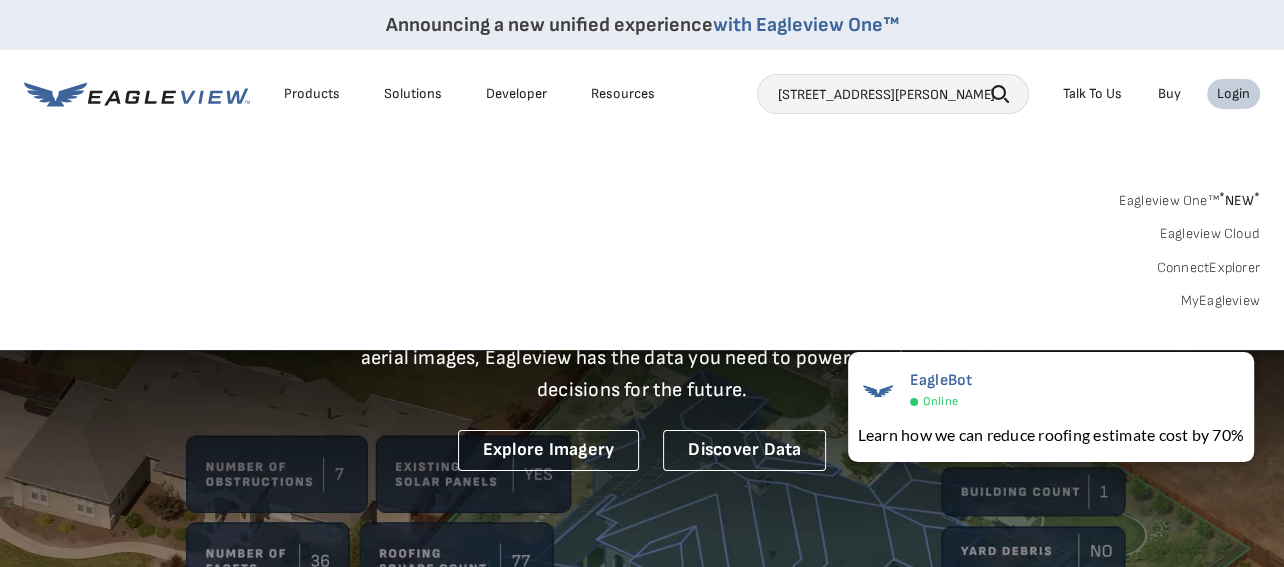 click on "4821 martin rd,capac ,mi" at bounding box center (893, 94) 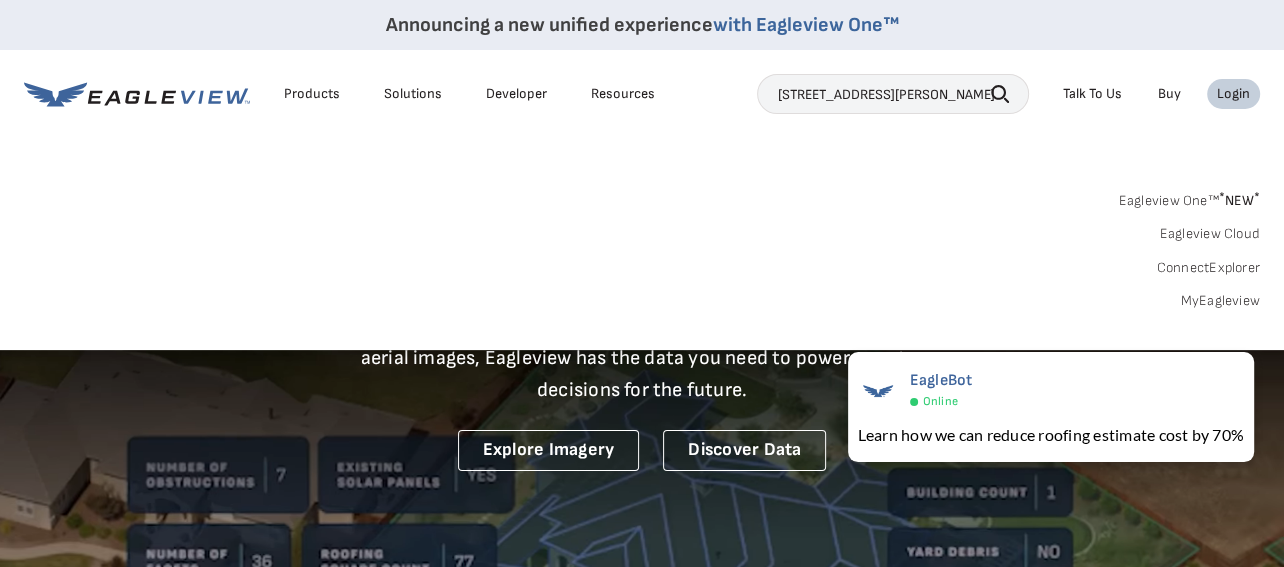 click 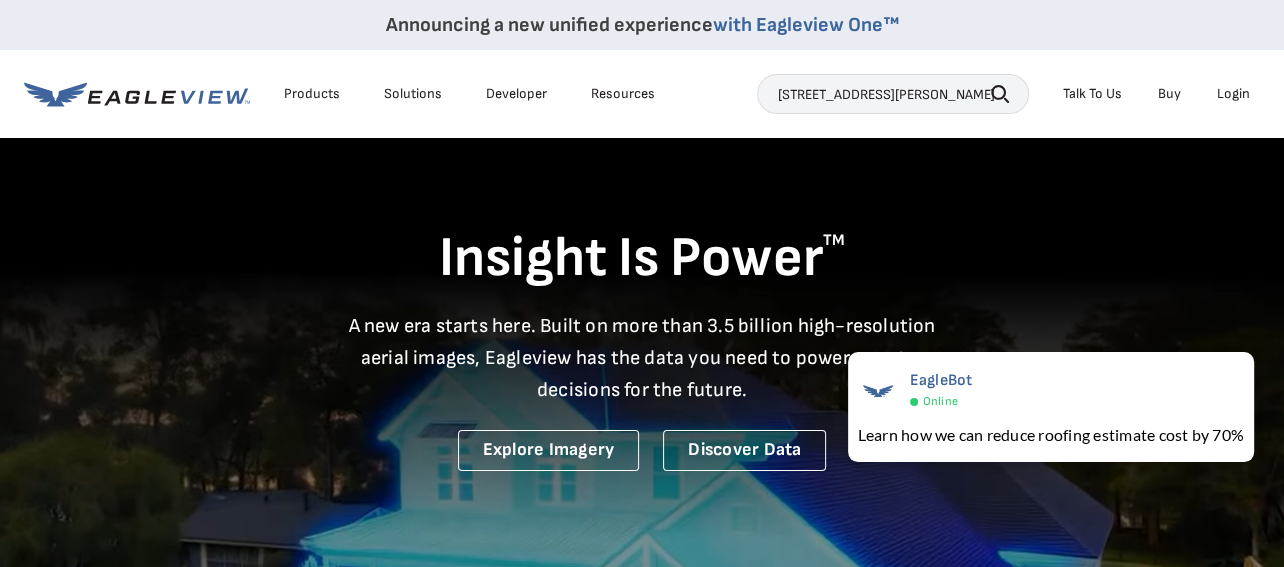 click on "Login" at bounding box center (1233, 94) 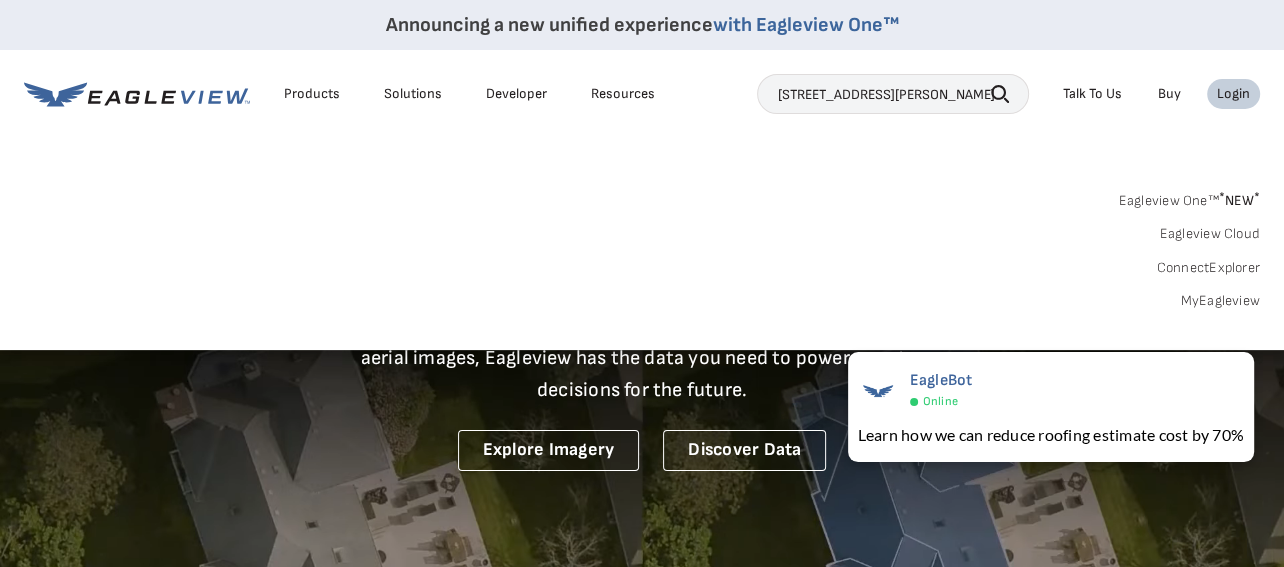 click on "MyEagleview" at bounding box center (1220, 301) 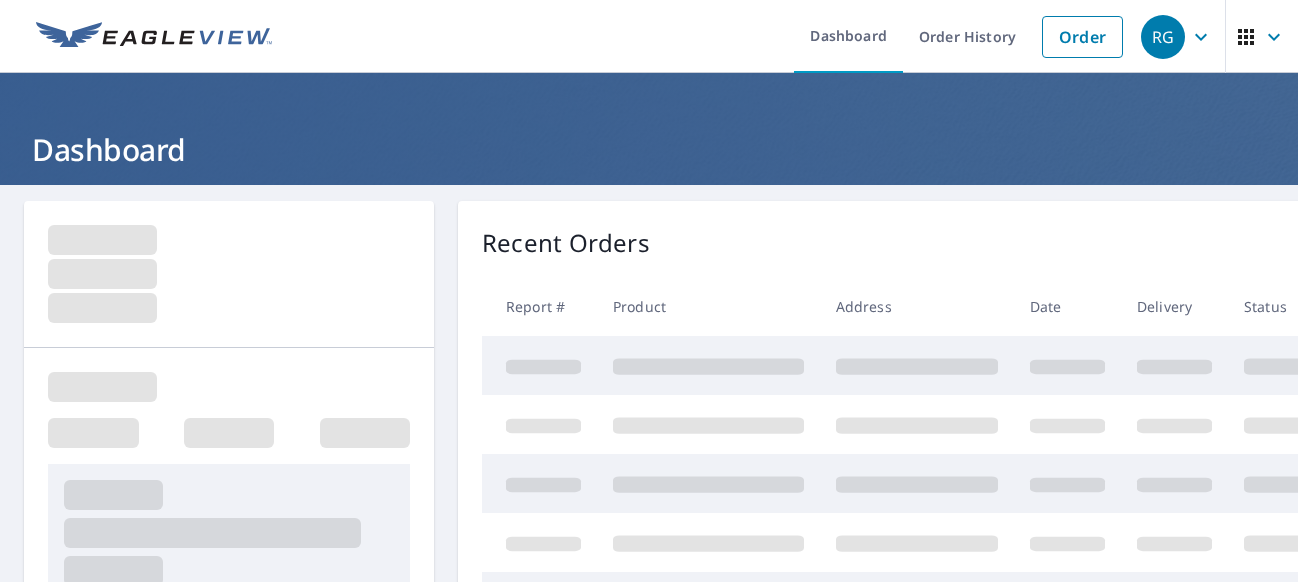 scroll, scrollTop: 0, scrollLeft: 0, axis: both 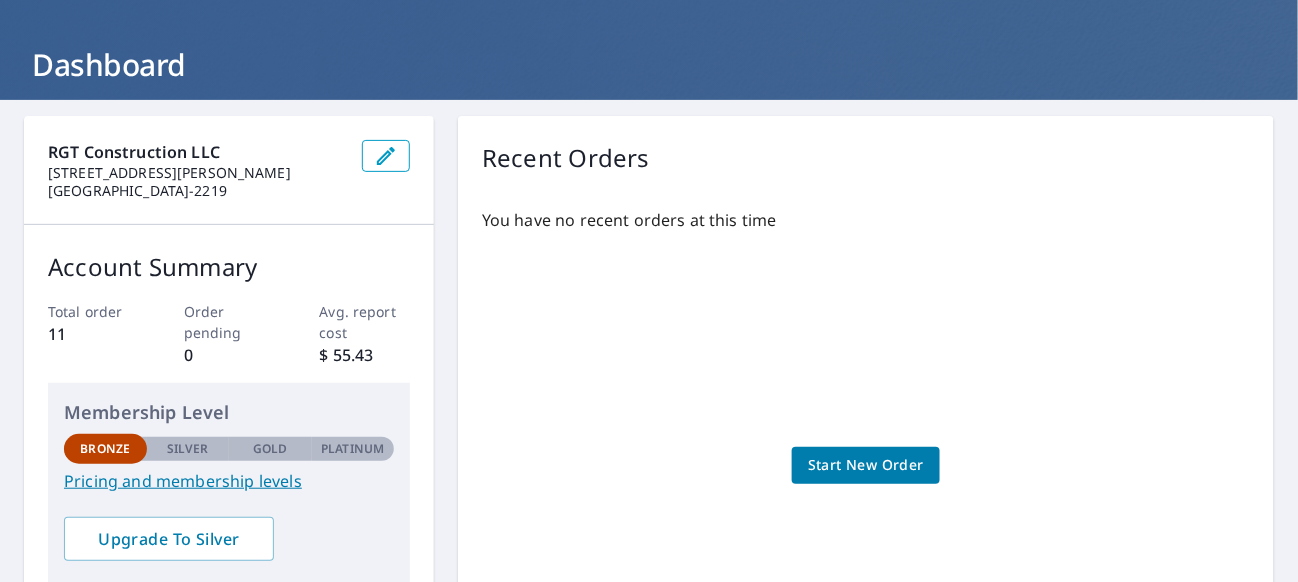 click on "Start New Order" at bounding box center [866, 465] 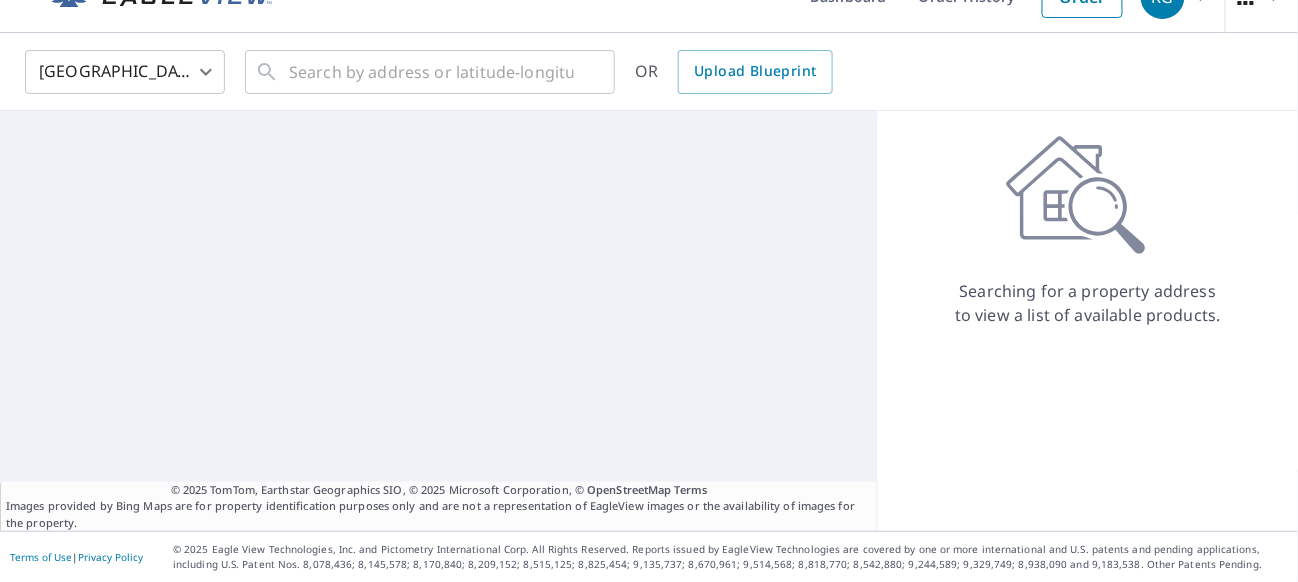 scroll, scrollTop: 0, scrollLeft: 0, axis: both 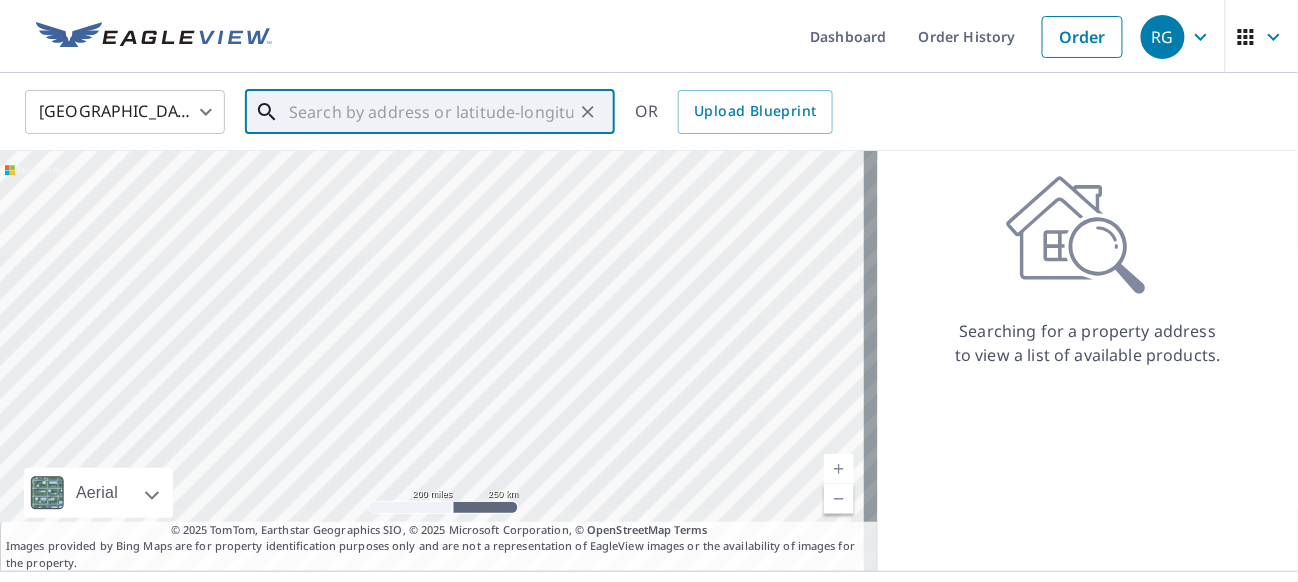 click at bounding box center (431, 112) 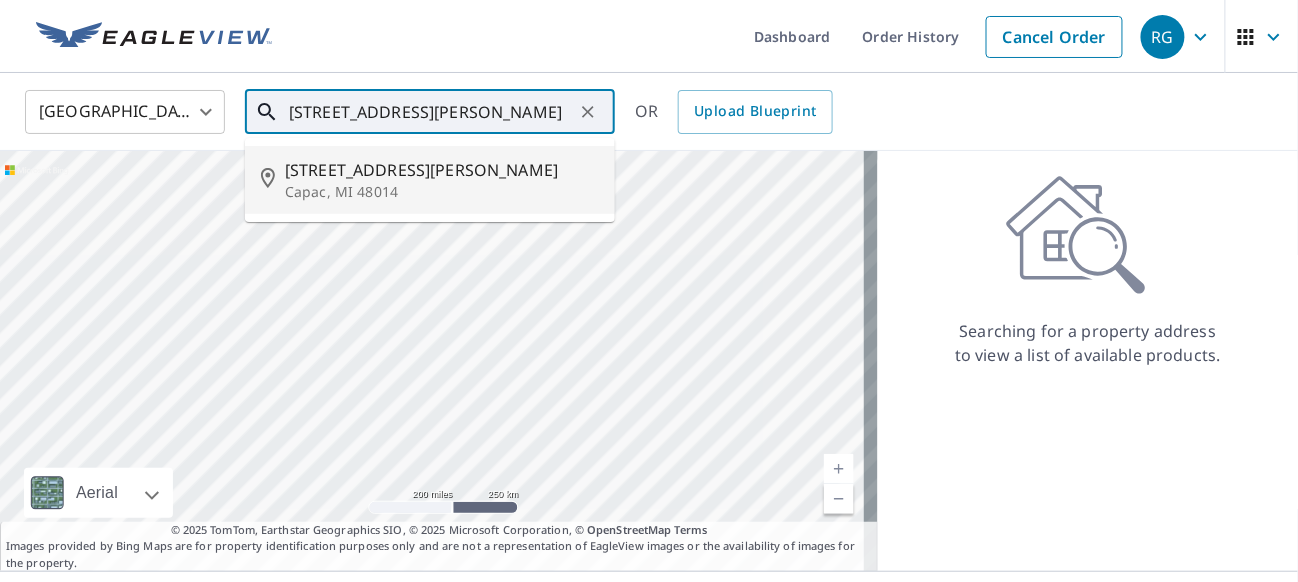 click on "4821 Martin Rd" at bounding box center (442, 170) 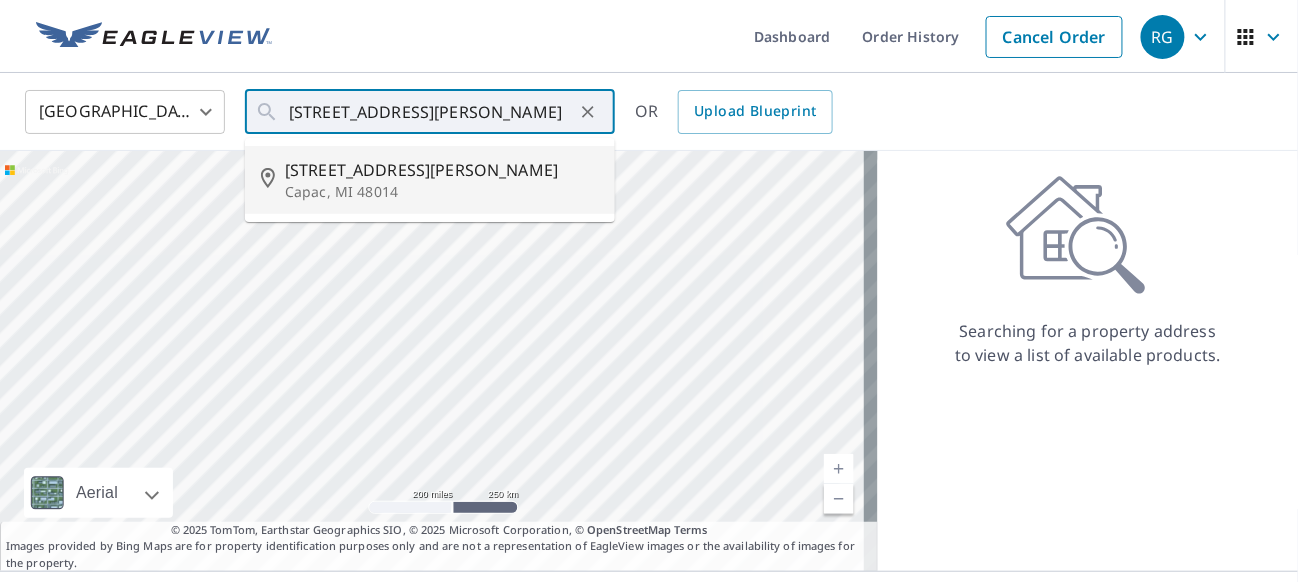 type on "4821 Martin Rd Capac, MI 48014" 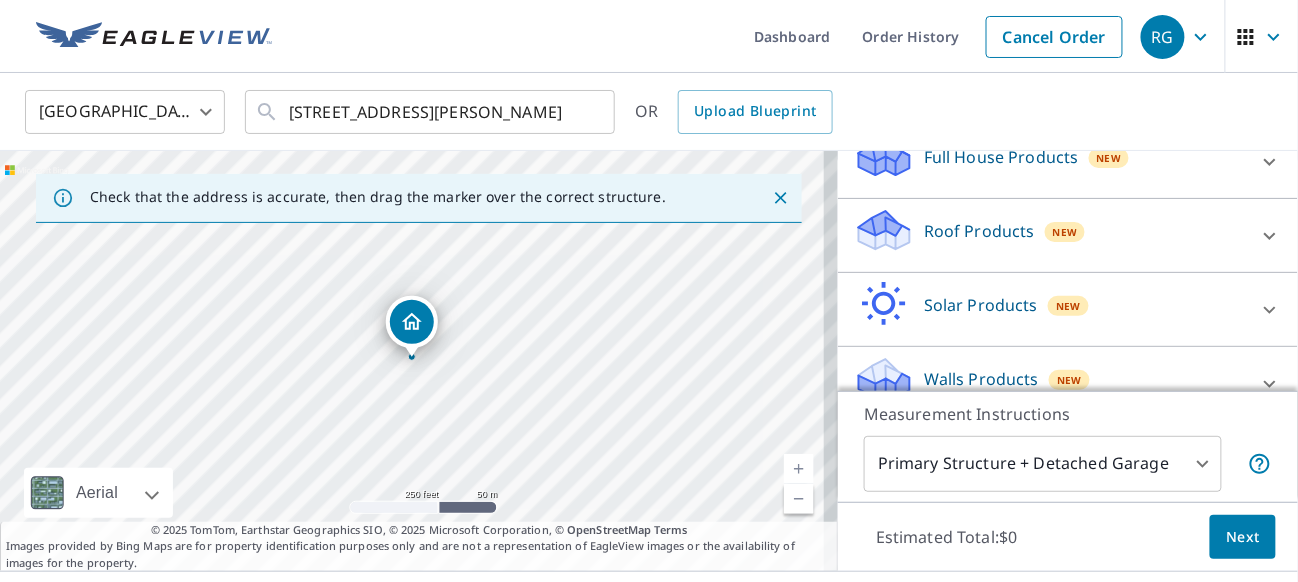 scroll, scrollTop: 260, scrollLeft: 0, axis: vertical 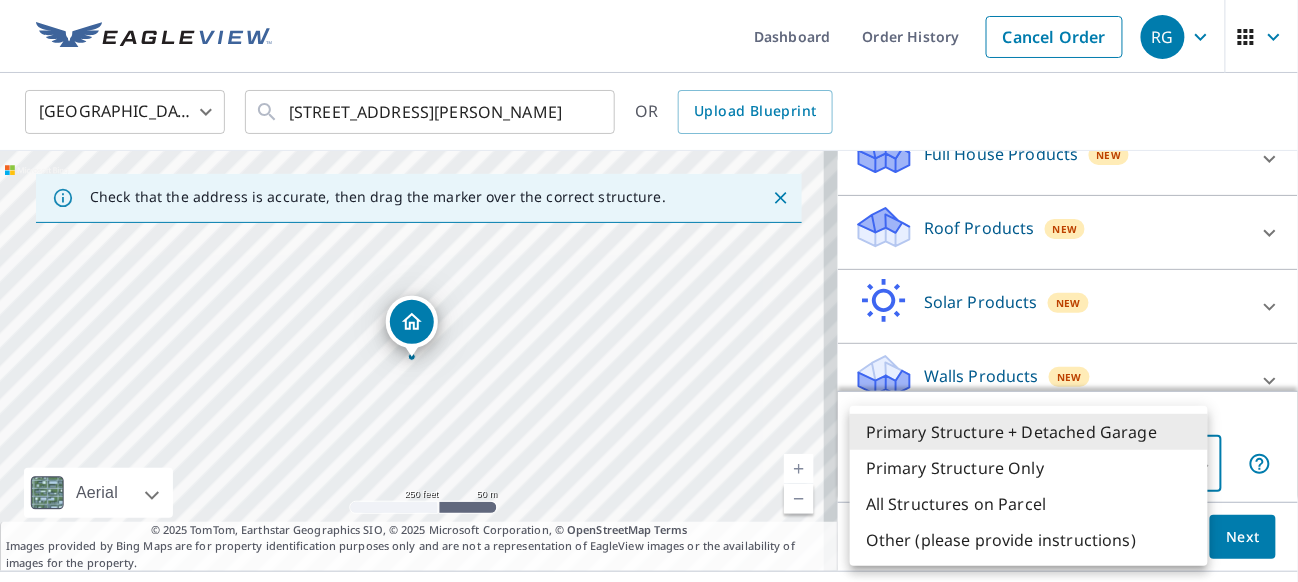 click on "RG RG
Dashboard Order History Cancel Order RG United States US ​ 4821 Martin Rd Capac, MI 48014 ​ OR Upload Blueprint Check that the address is accurate, then drag the marker over the correct structure. 4821 Martin Rd Mussey, MI 48014 Aerial Road A standard road map Aerial A detailed look from above Labels Labels 250 feet 50 m © 2025 TomTom, © Vexcel Imaging, © 2025 Microsoft Corporation,  © OpenStreetMap Terms © 2025 TomTom, Earthstar Geographics SIO, © 2025 Microsoft Corporation, ©   OpenStreetMap   Terms Images provided by Bing Maps are for property identification purposes only and are not a representation of EagleView images or the availability of images for the property. PROPERTY TYPE Residential Commercial Multi-Family This is a complex BUILDING ID 4821 Martin Rd, Mussey, MI, 48014 Full House Products New Full House™ $105 Roof Products New Premium $32.75 - $87 QuickSquares™ $18 Gutter $13.75 Bid Perfect™ $18 Solar Products New Inform Essentials+ $63.25 Walls Products New $78 Walls" at bounding box center [649, 291] 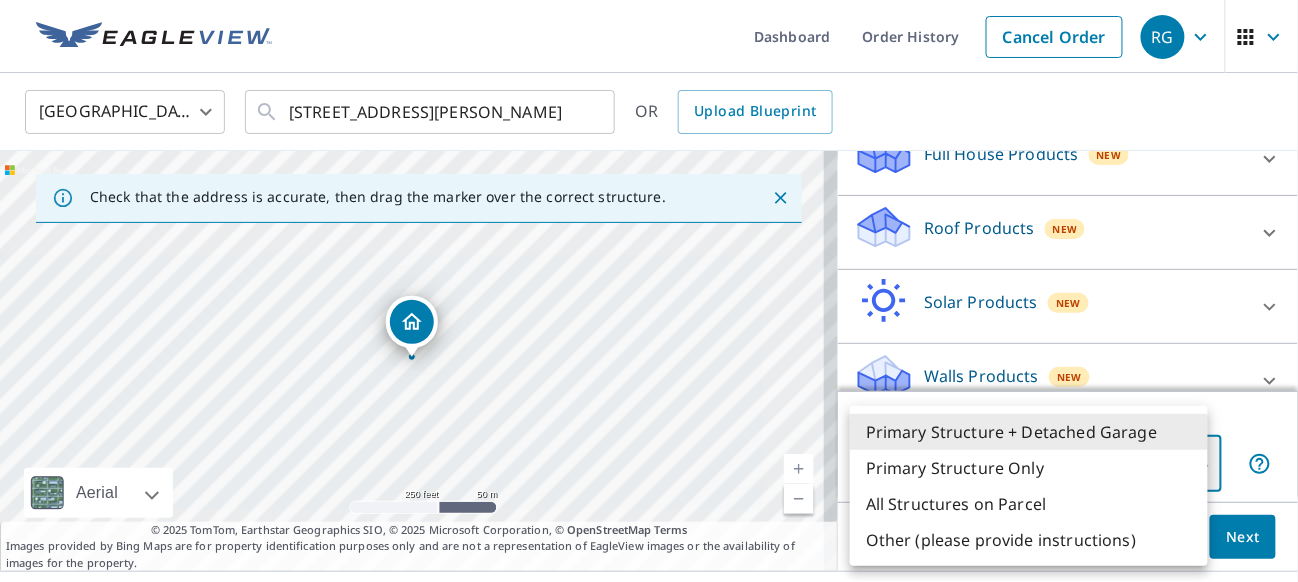 type on "2" 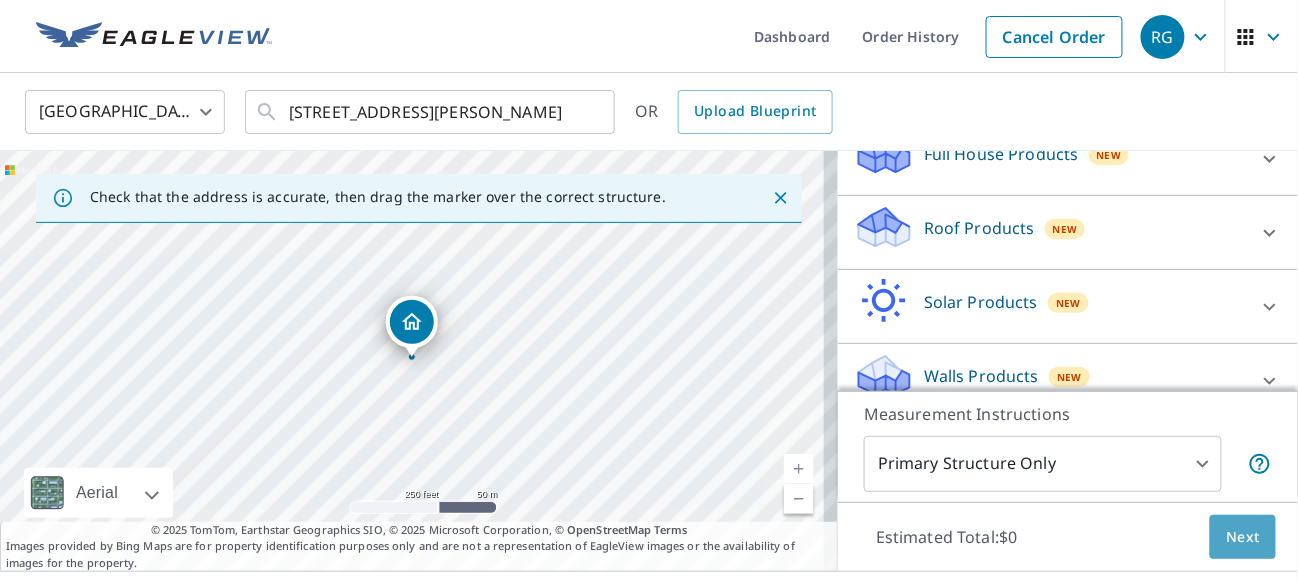 click on "Next" at bounding box center [1243, 537] 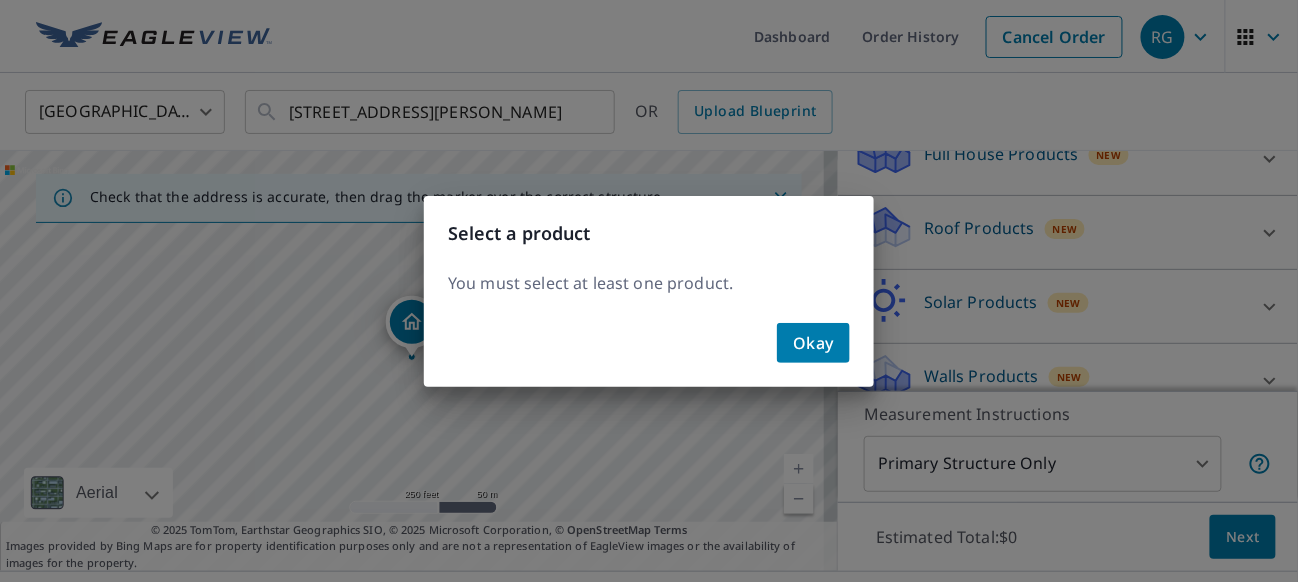 click on "Okay" at bounding box center (813, 343) 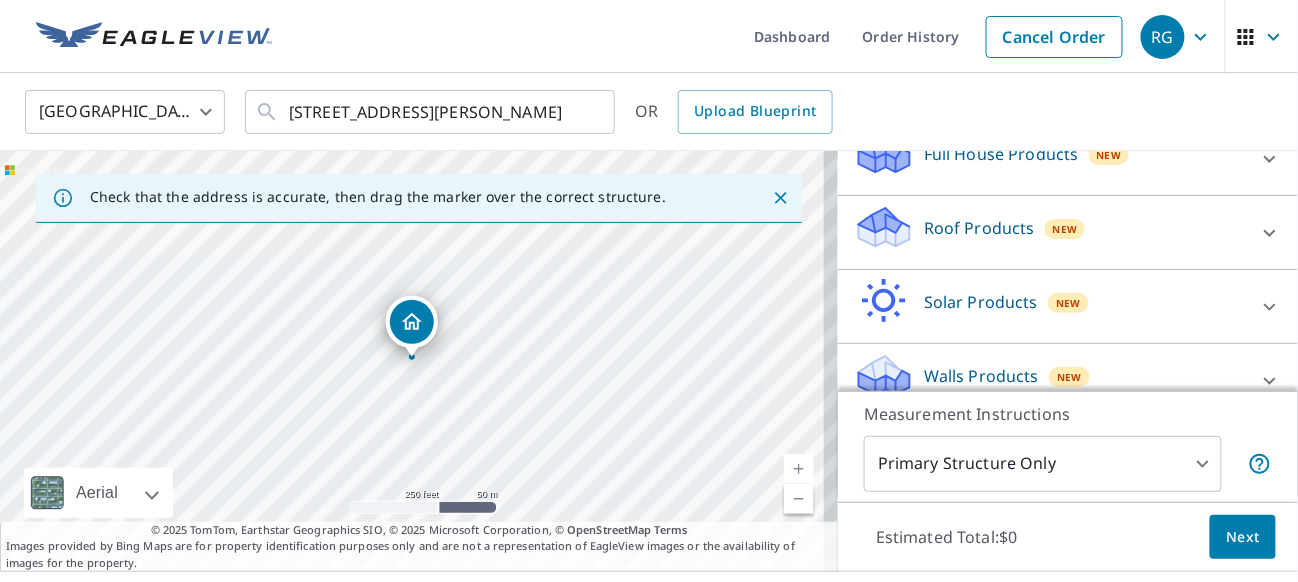 click 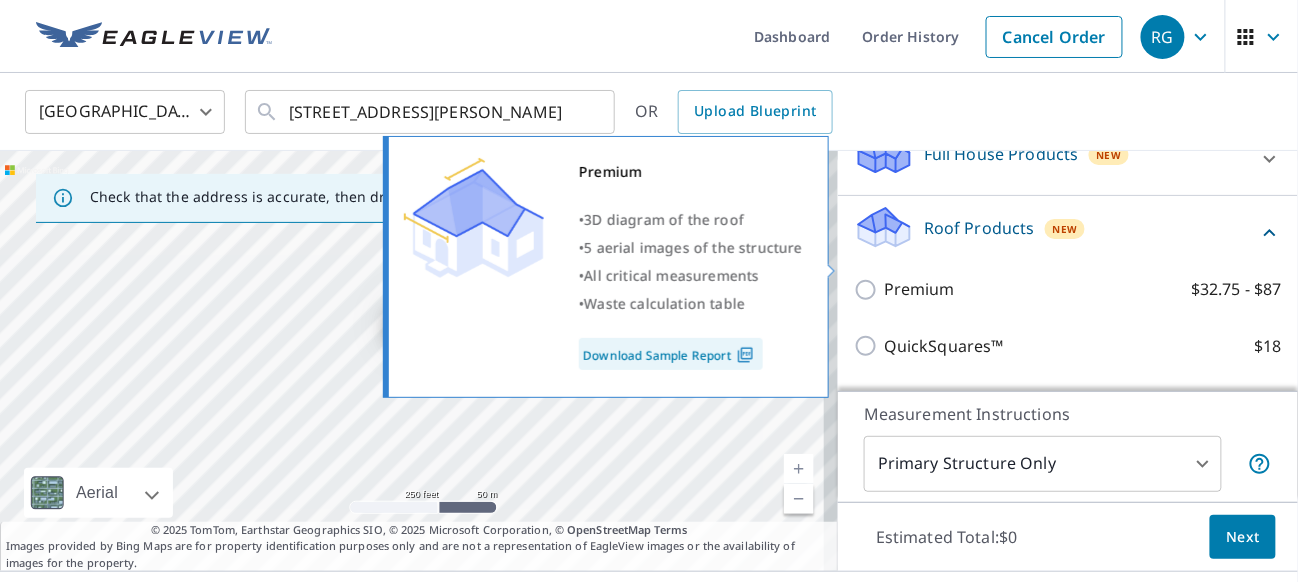 click on "Premium $32.75 - $87" at bounding box center [869, 290] 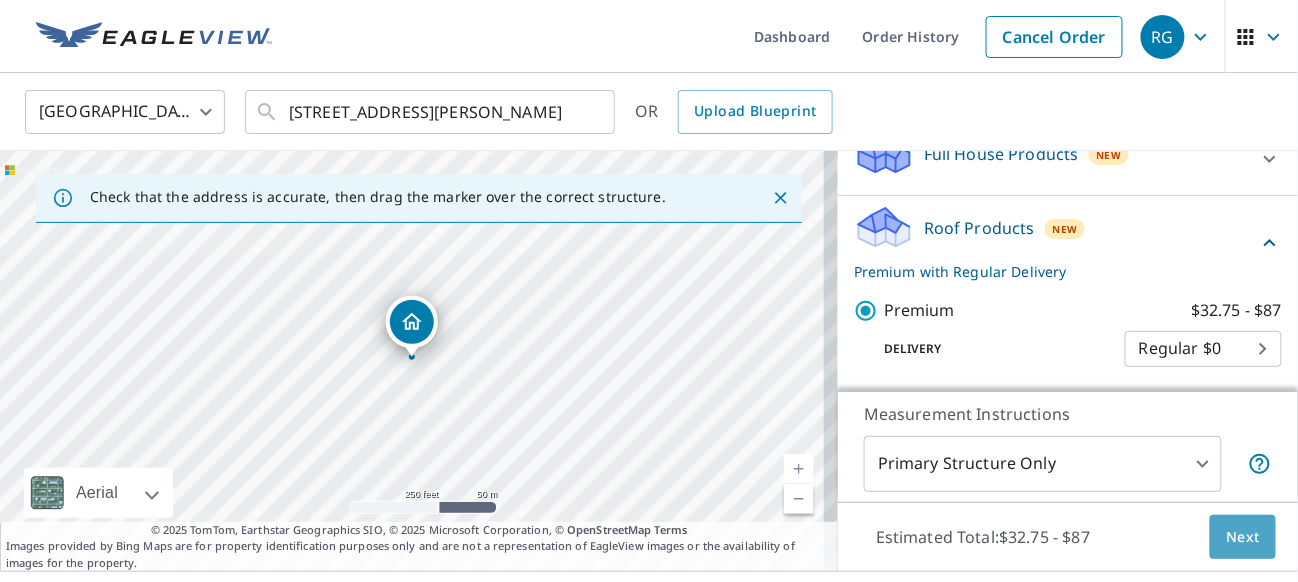 click on "Next" at bounding box center (1243, 537) 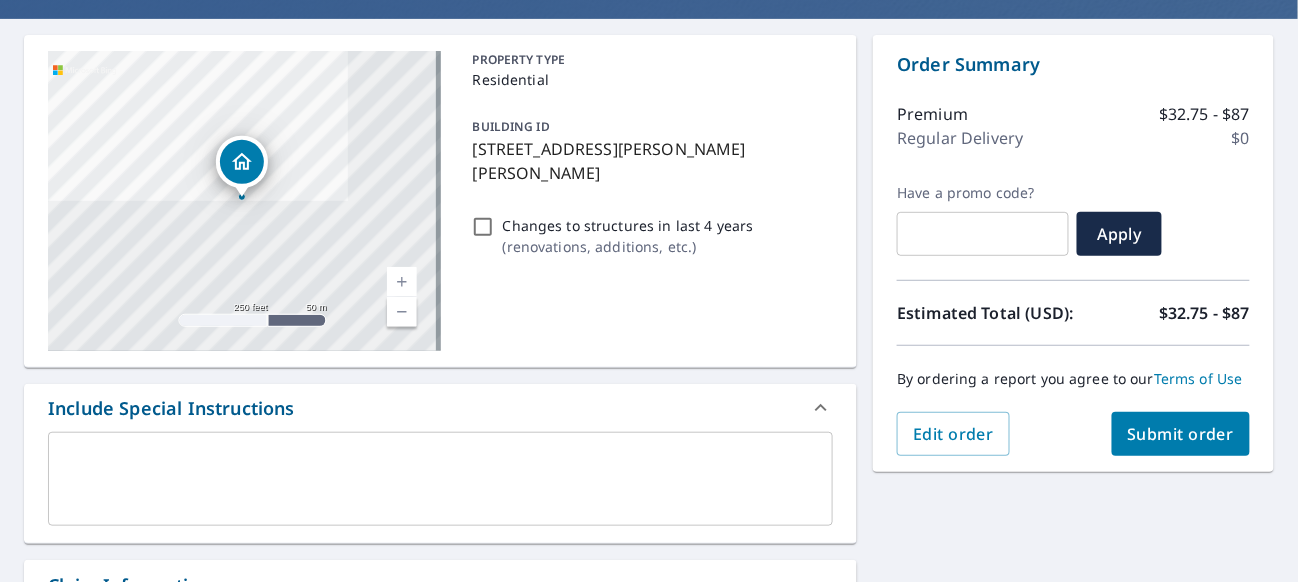 scroll, scrollTop: 168, scrollLeft: 0, axis: vertical 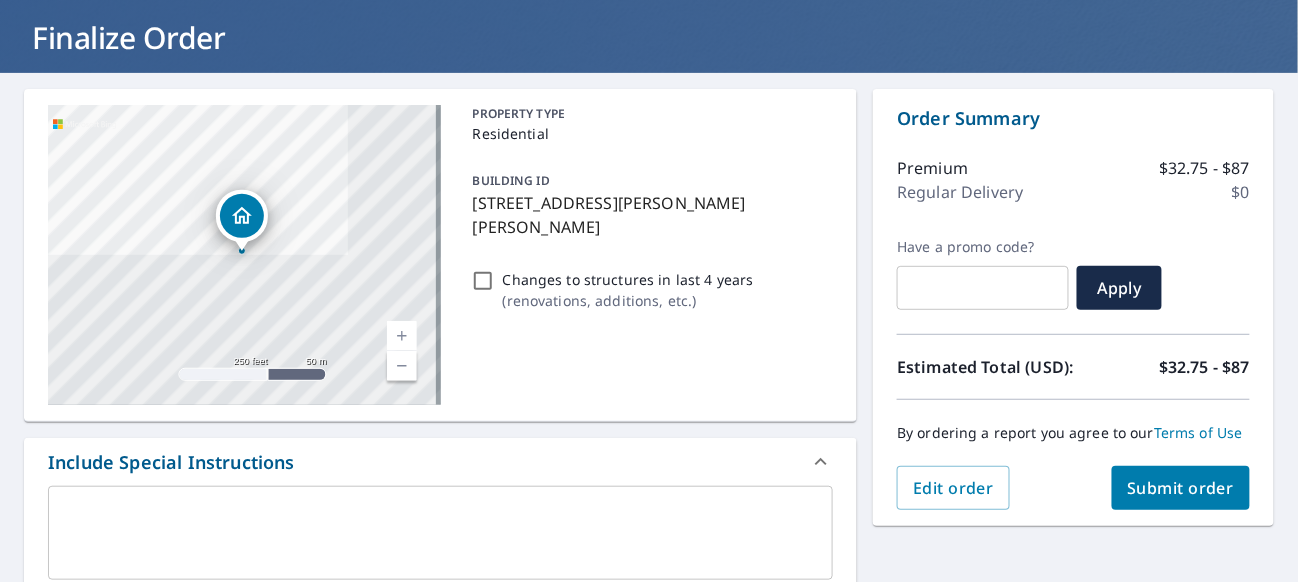 click on "Submit order" at bounding box center [1181, 488] 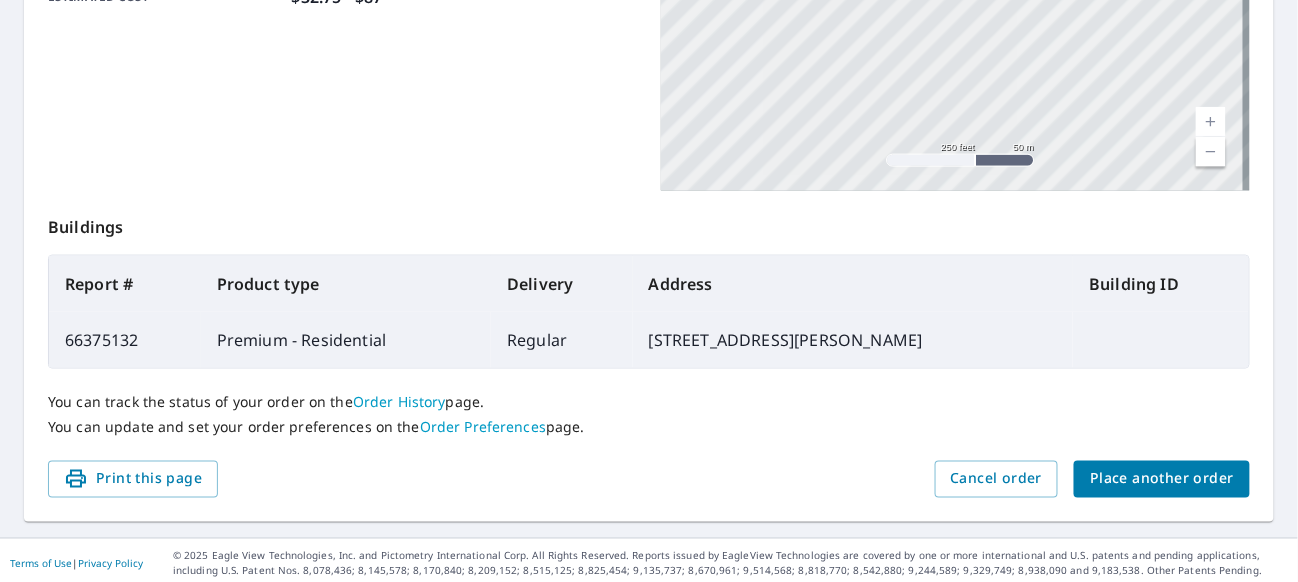scroll, scrollTop: 589, scrollLeft: 0, axis: vertical 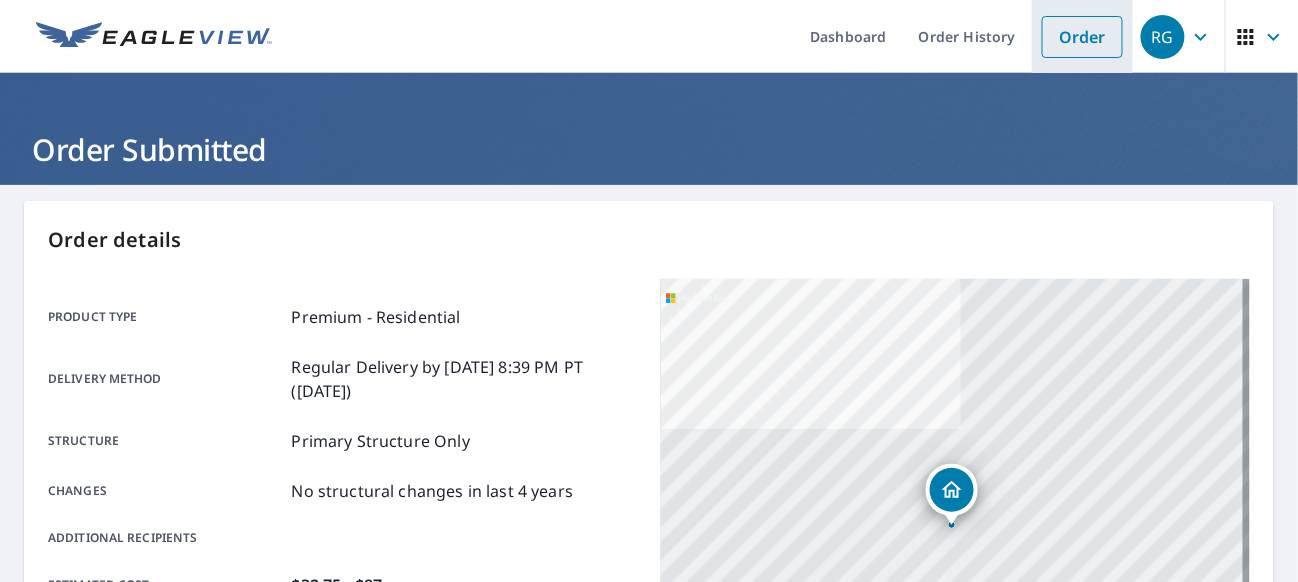 click on "Order" at bounding box center (1082, 37) 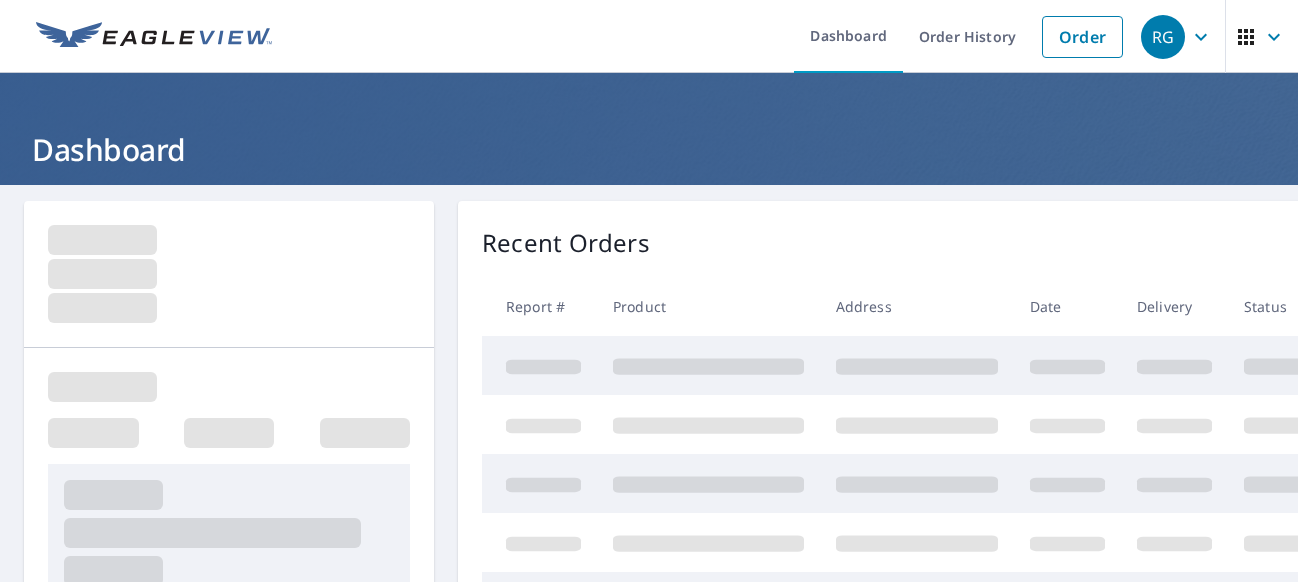 scroll, scrollTop: 0, scrollLeft: 0, axis: both 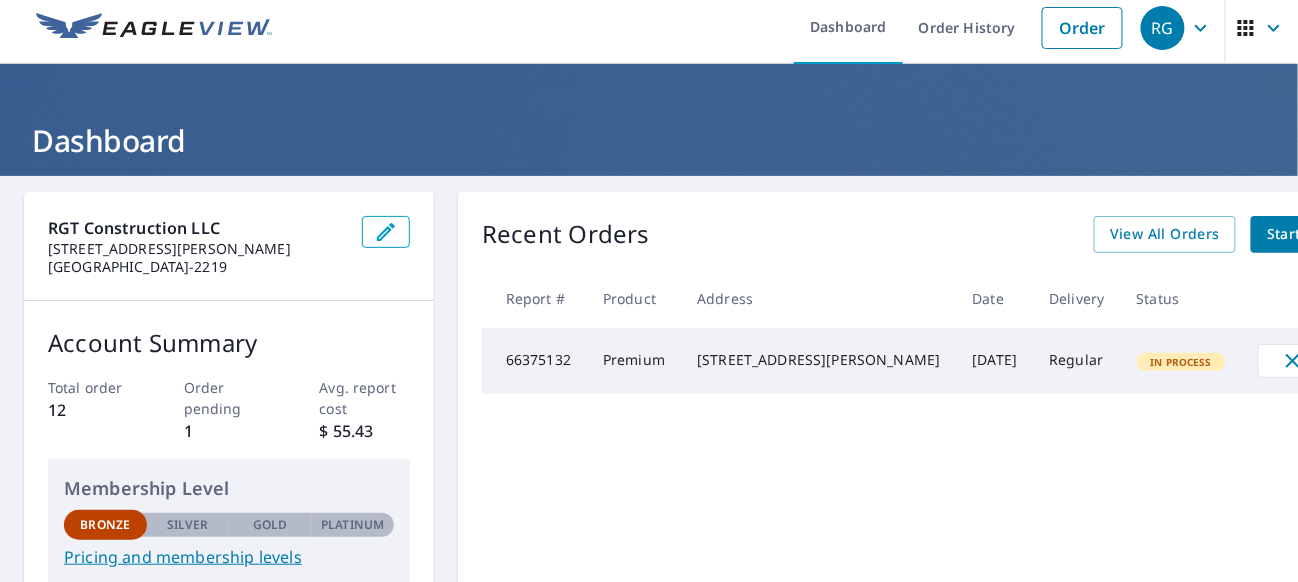 click 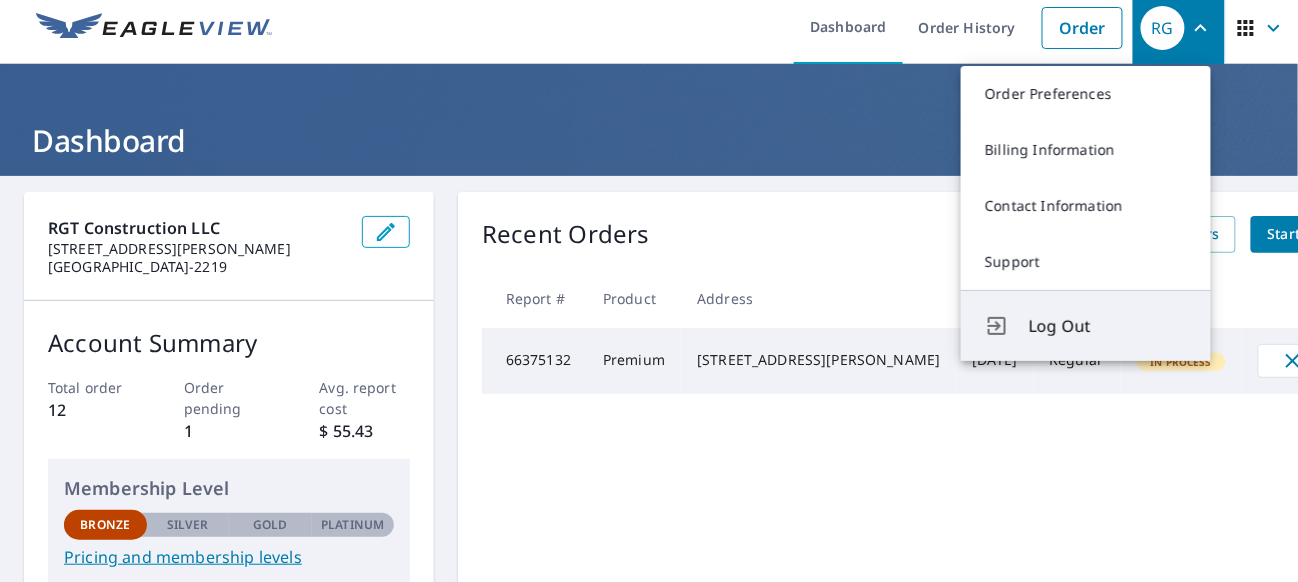 click on "Log Out" at bounding box center [1108, 326] 